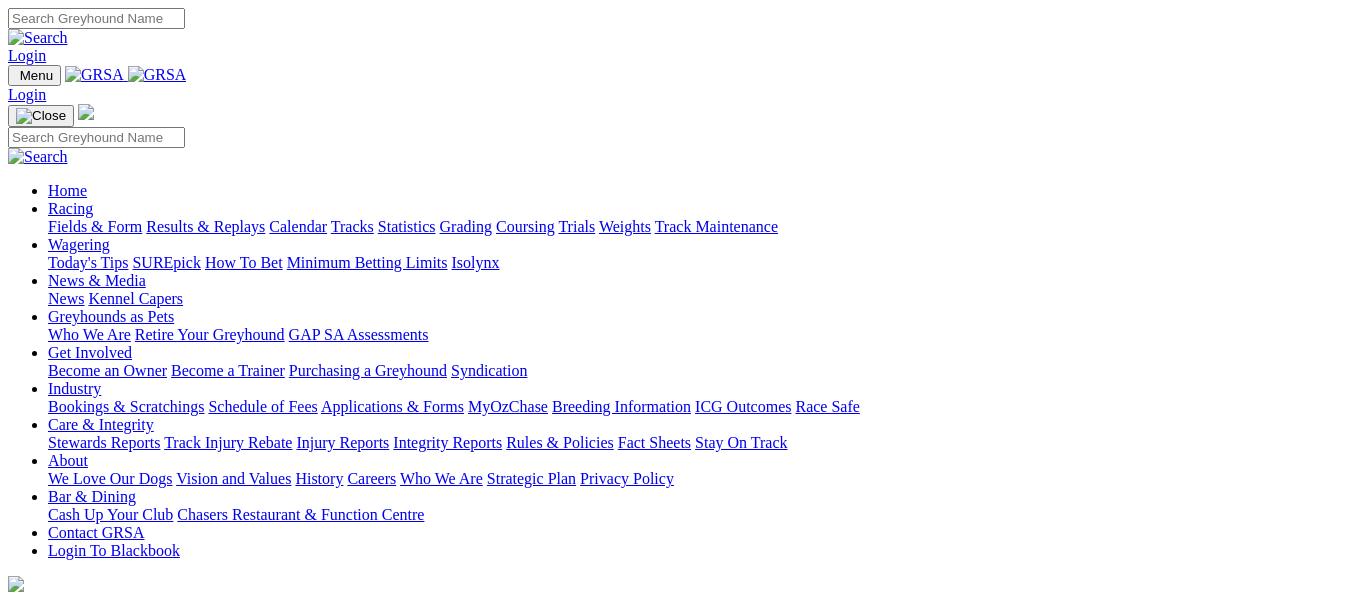 scroll, scrollTop: 700, scrollLeft: 0, axis: vertical 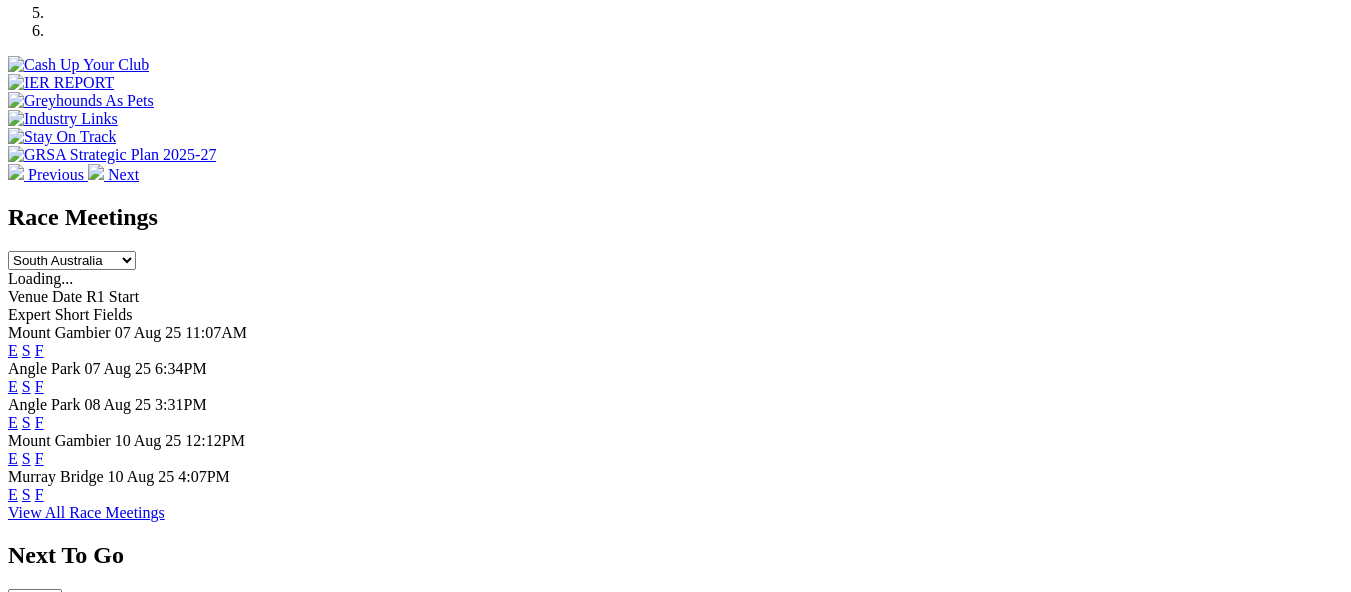 drag, startPoint x: 0, startPoint y: 0, endPoint x: 939, endPoint y: 243, distance: 969.933 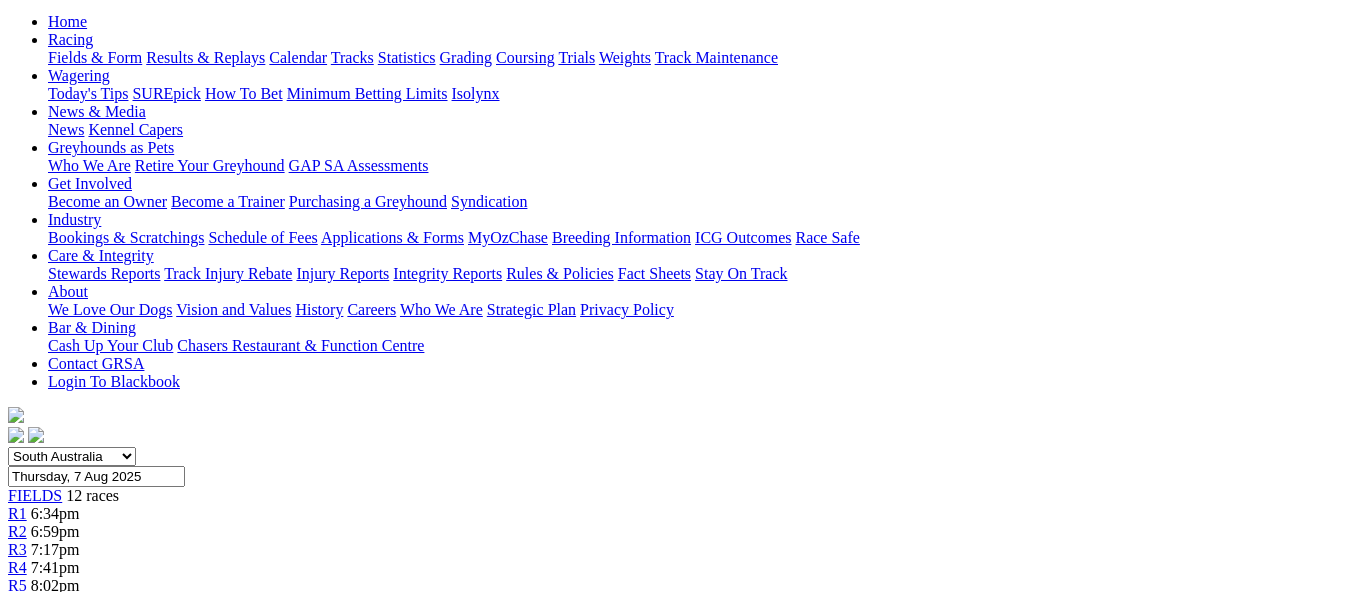 scroll, scrollTop: 200, scrollLeft: 0, axis: vertical 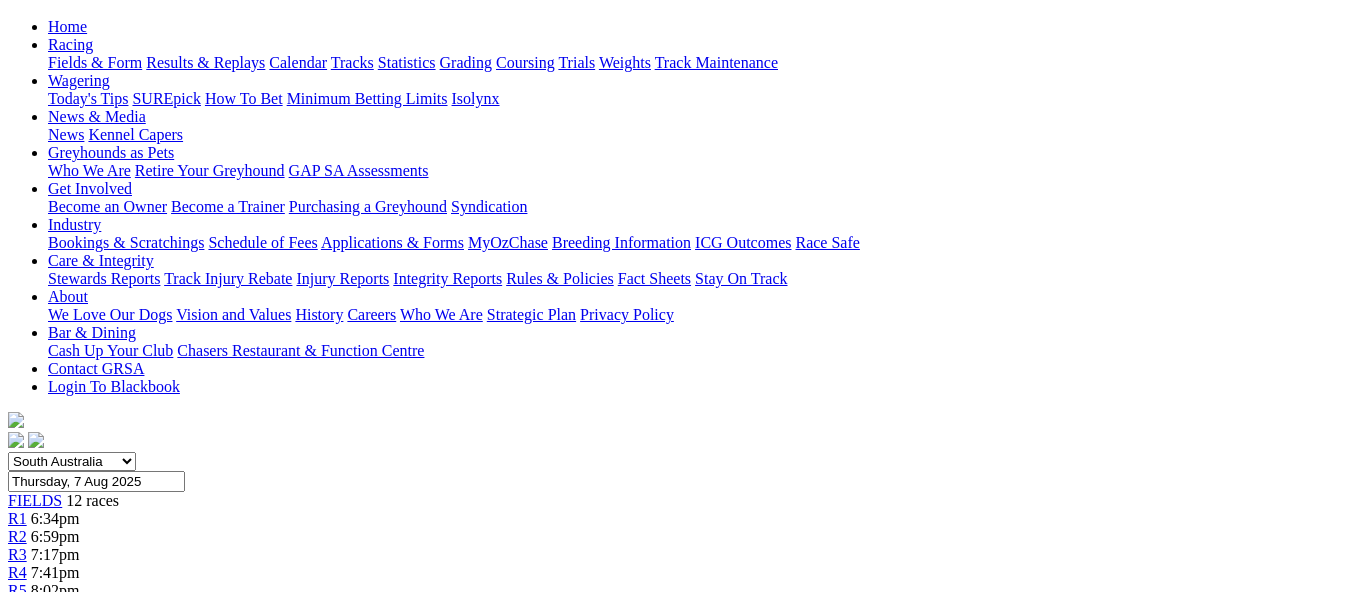 click on "8:26pm" at bounding box center (55, 608) 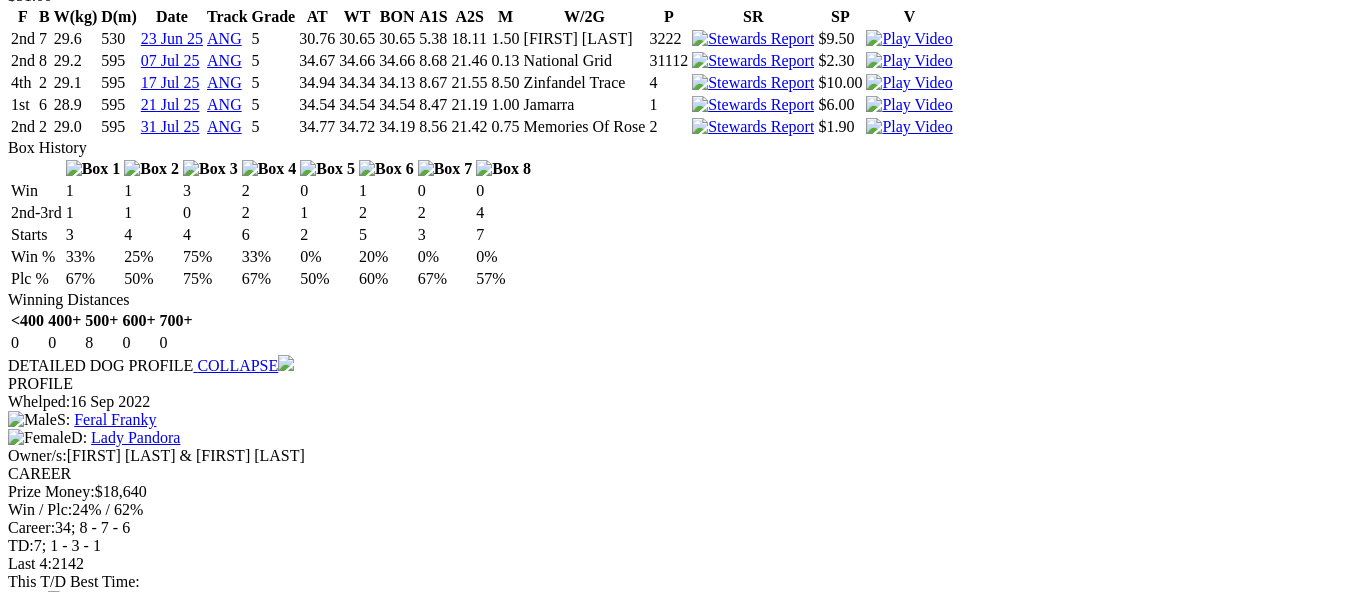 scroll, scrollTop: 2382, scrollLeft: 0, axis: vertical 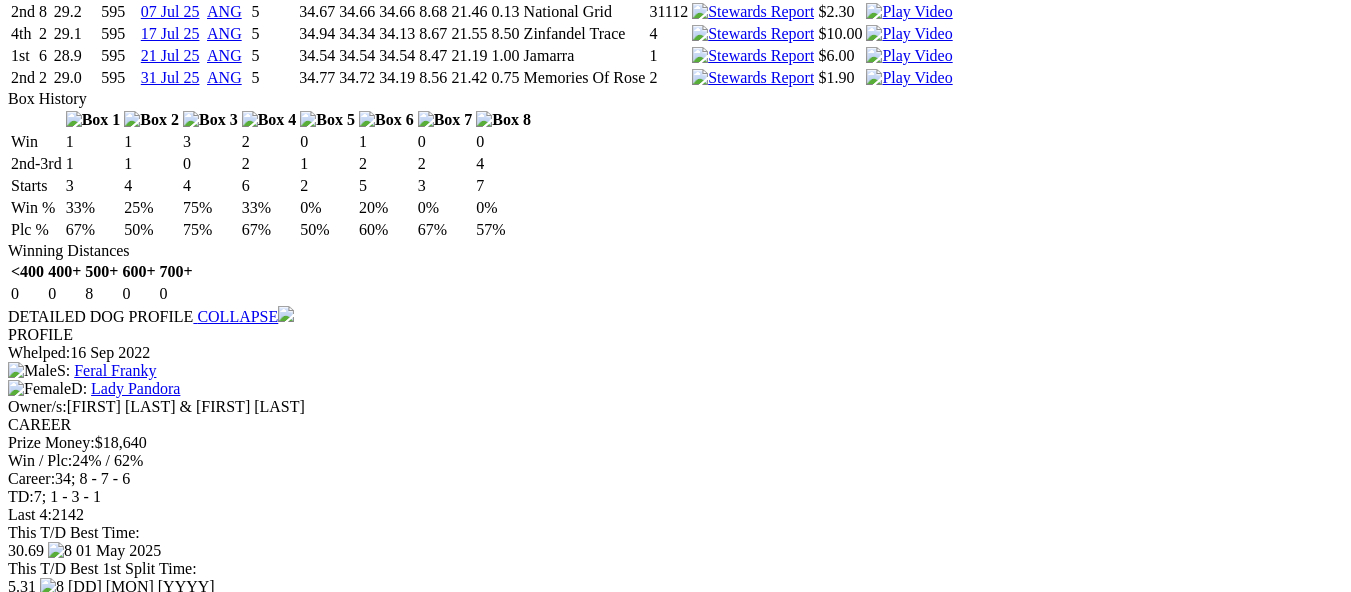 click at bounding box center [891, 6193] 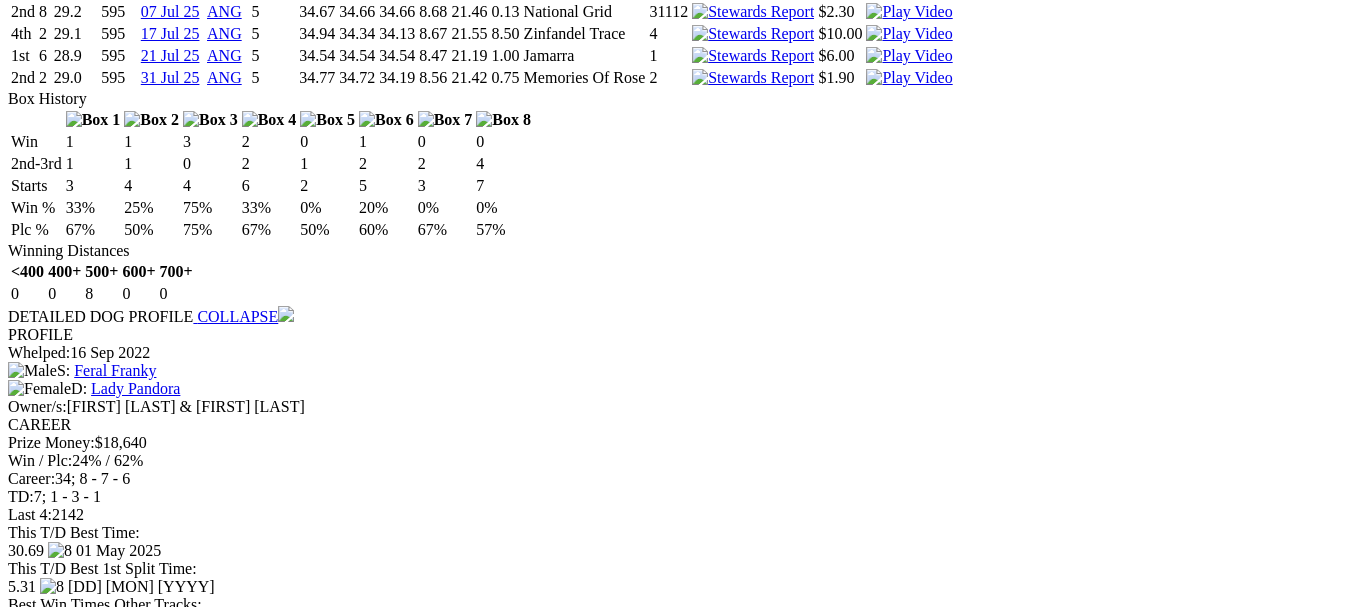 click at bounding box center (16, 23747) 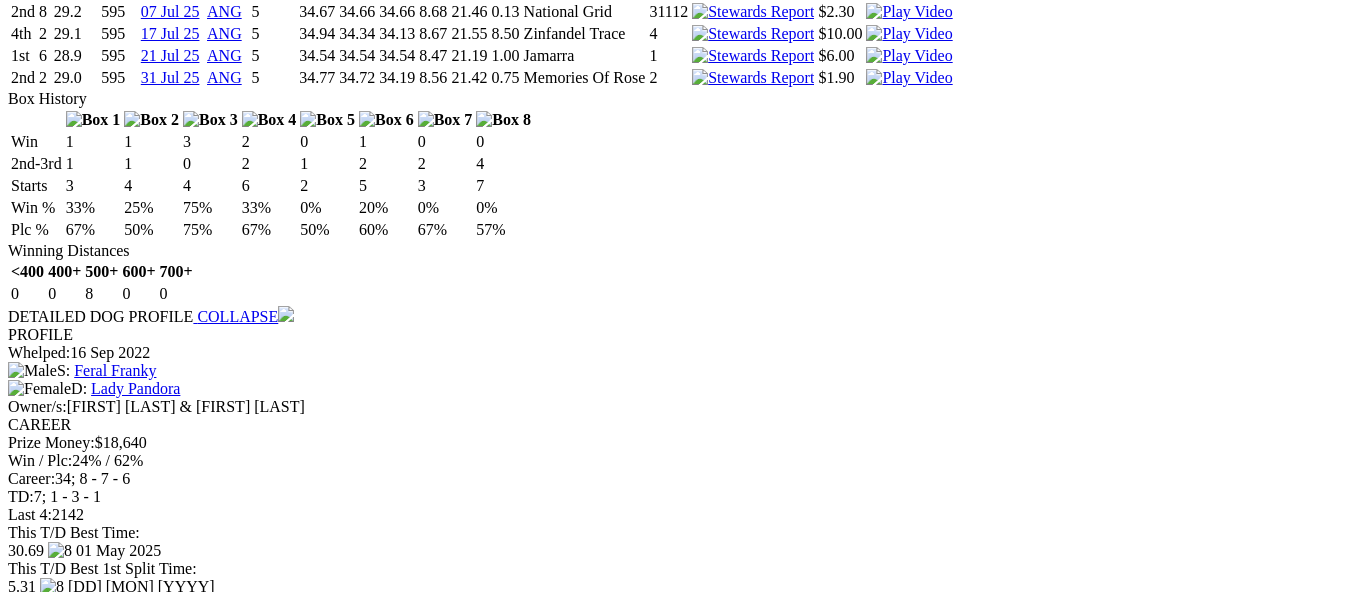 click at bounding box center (891, 6149) 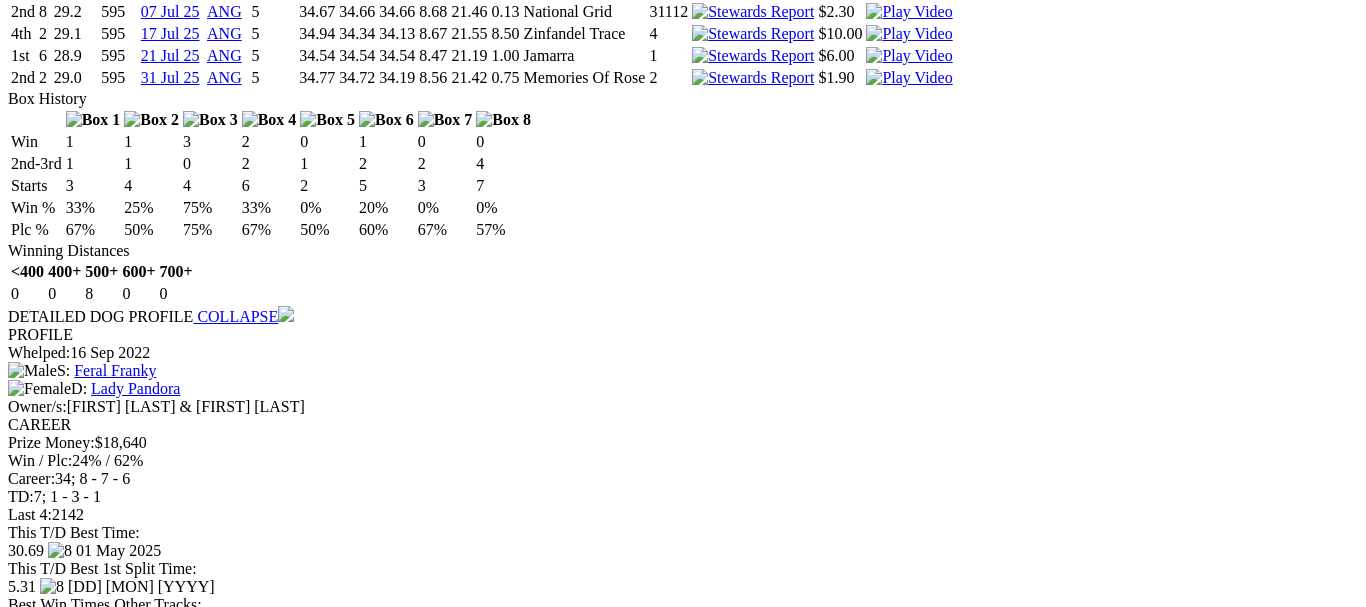 click at bounding box center [16, 23747] 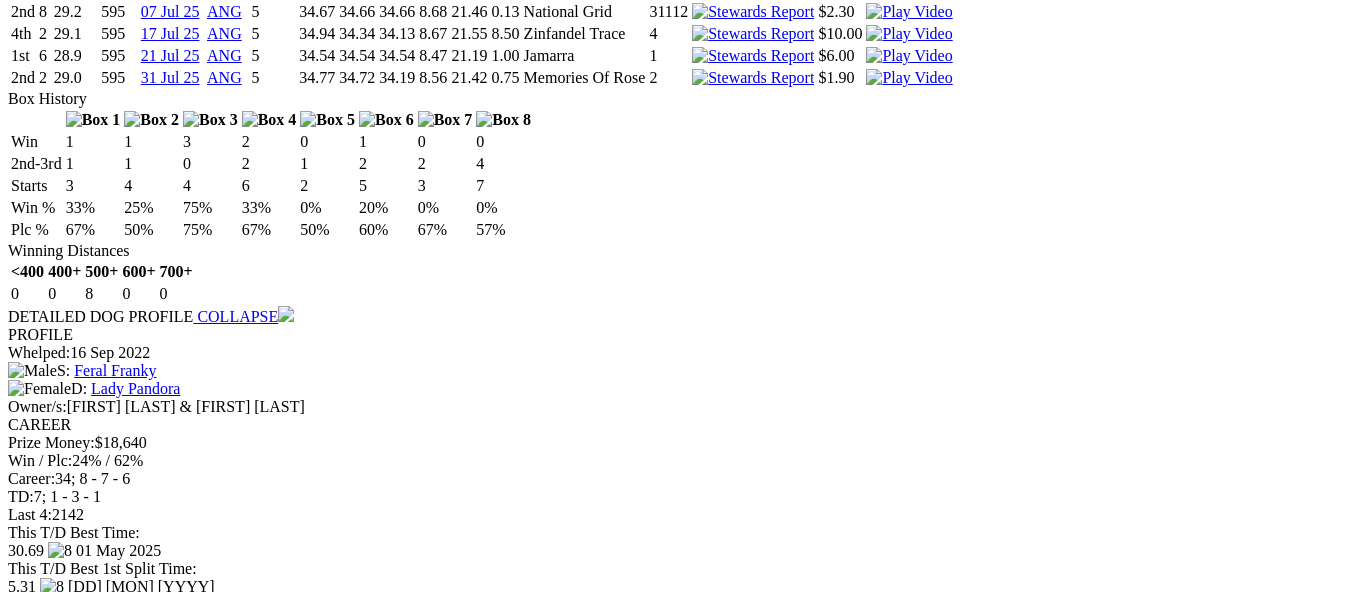 click at bounding box center [890, 5126] 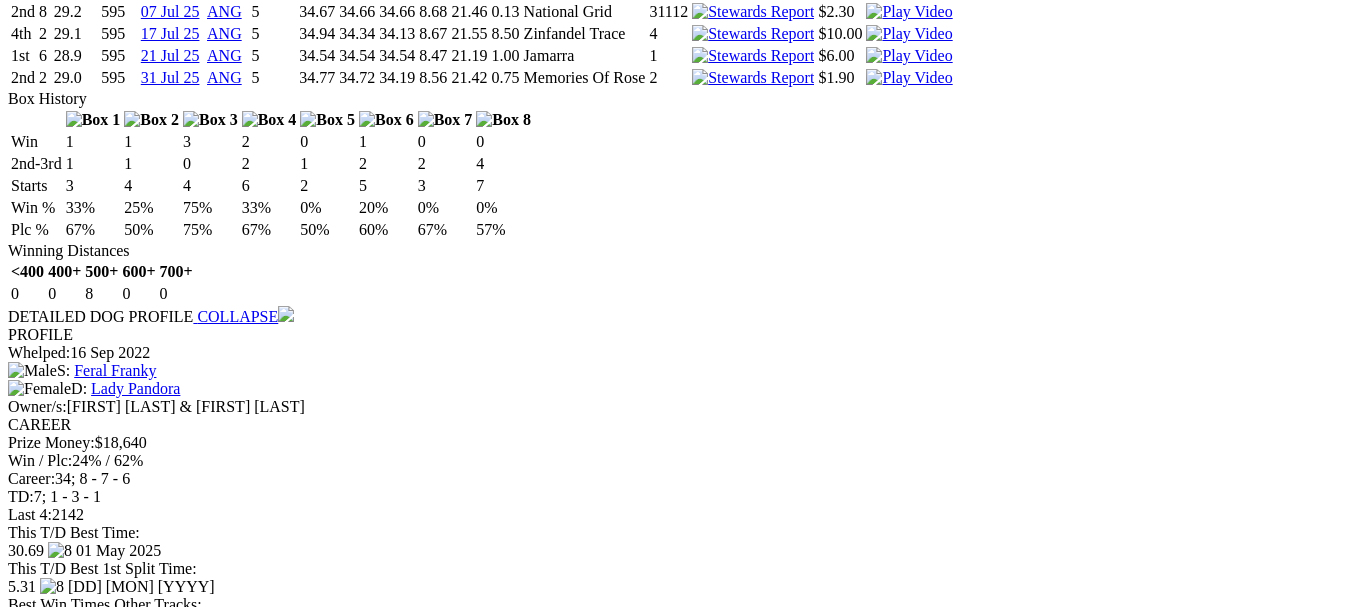 click at bounding box center (16, 23747) 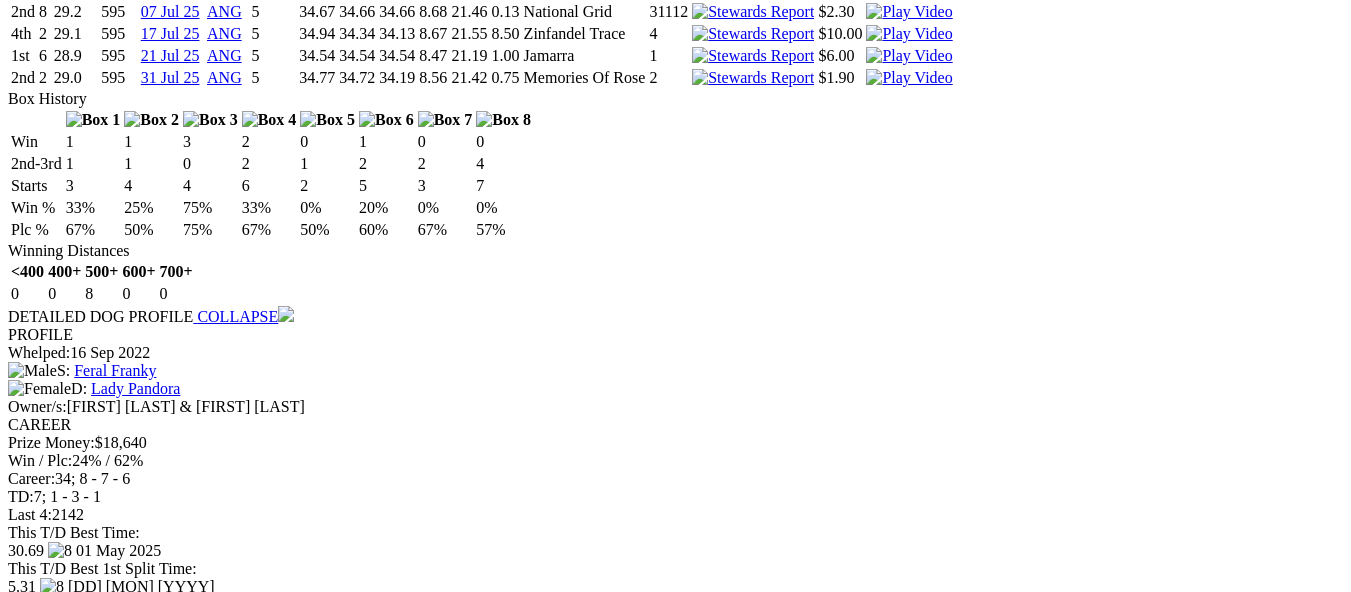 click on "KISAUNI (4)" at bounding box center [58, 4982] 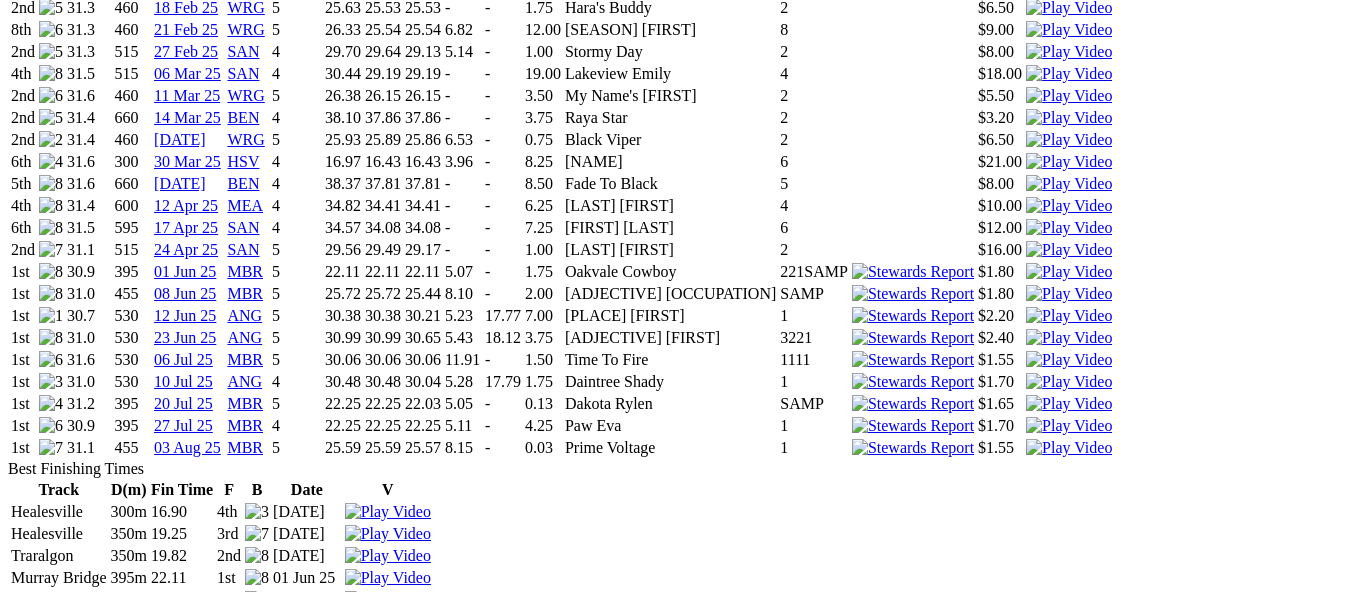 scroll, scrollTop: 3100, scrollLeft: 0, axis: vertical 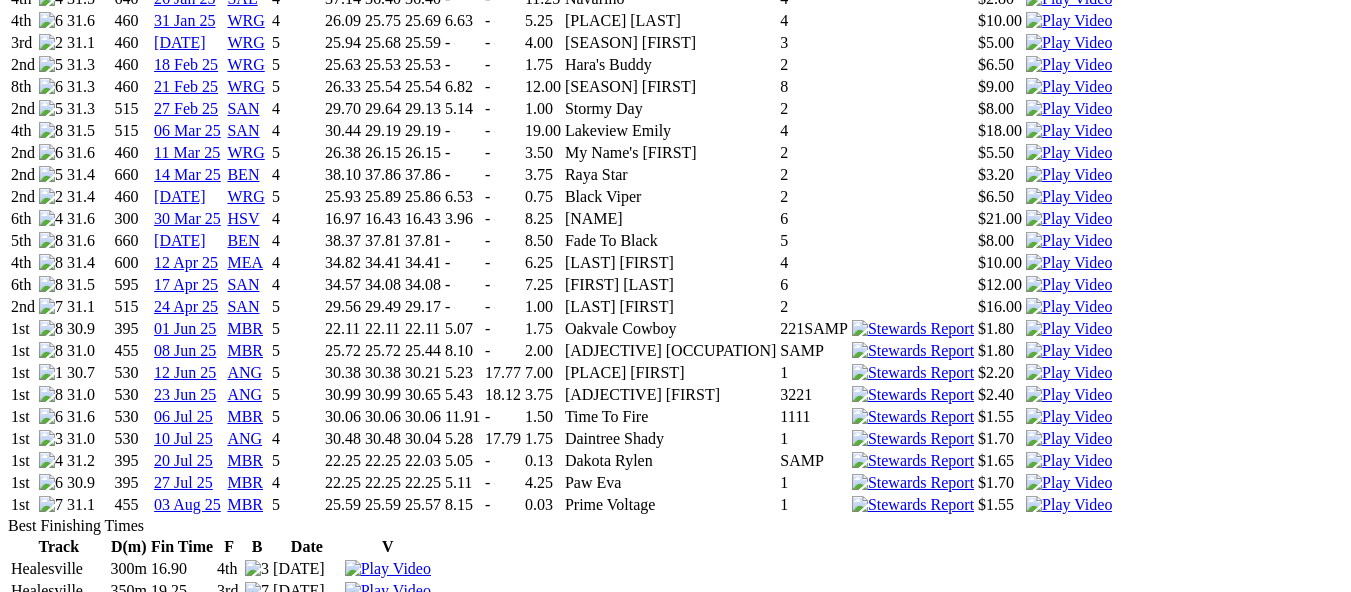 click at bounding box center (1069, 395) 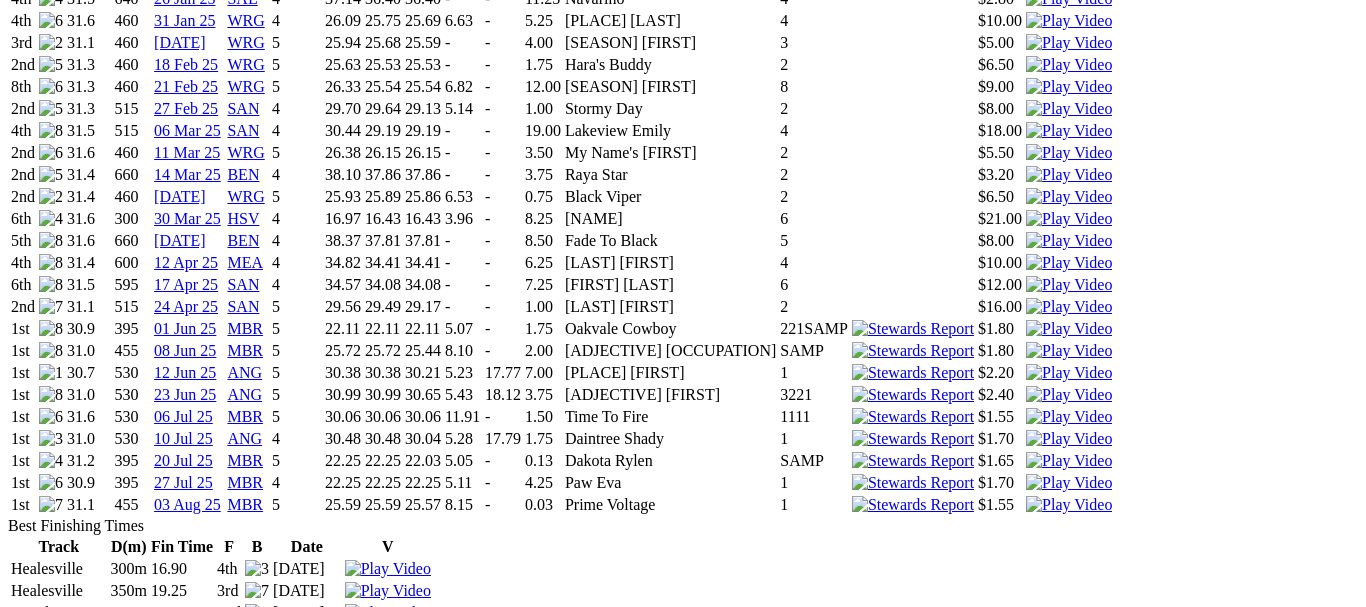 click at bounding box center [16, 4692] 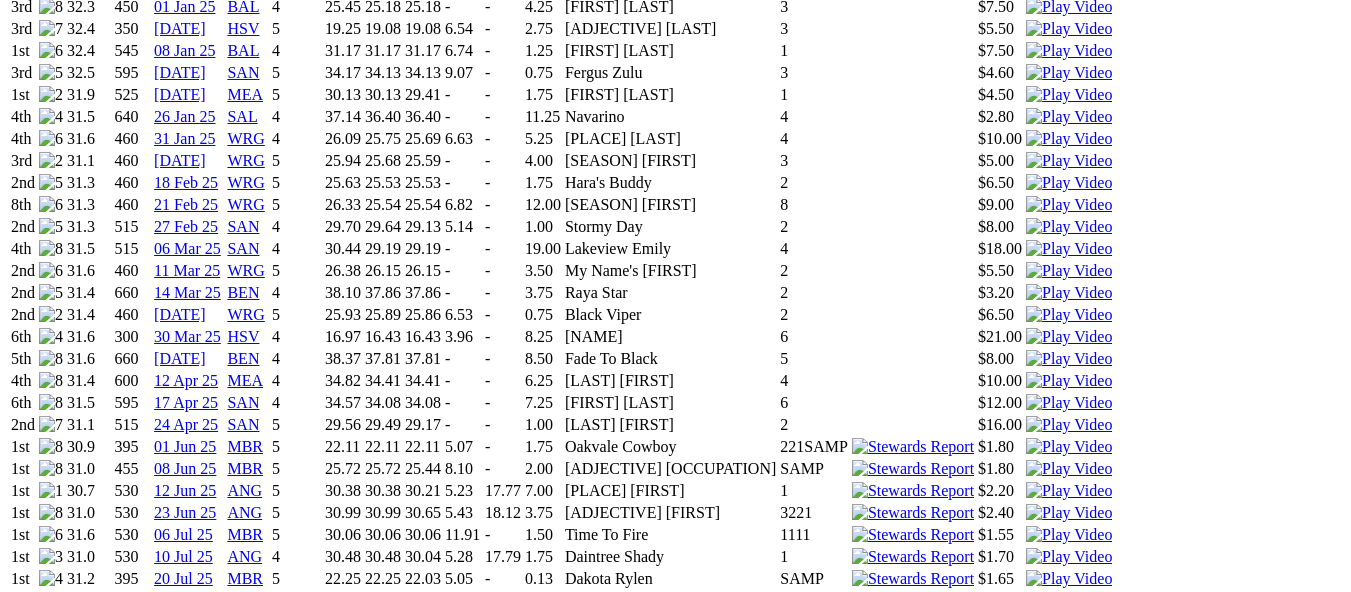 scroll, scrollTop: 3200, scrollLeft: 0, axis: vertical 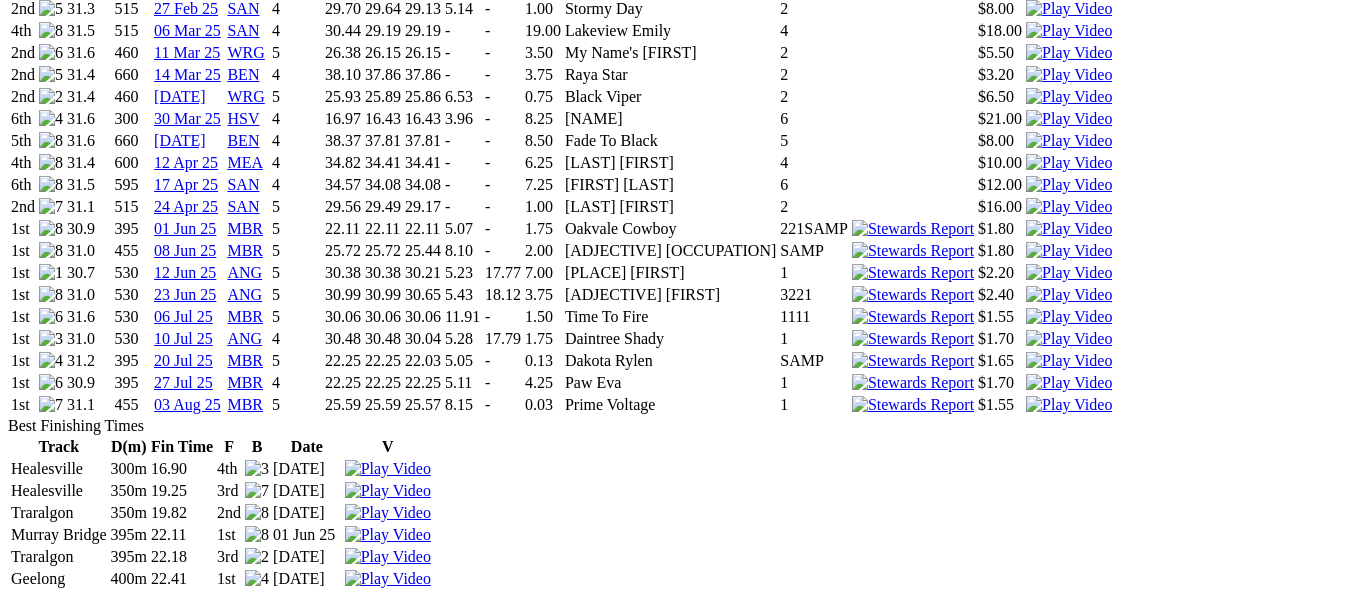click at bounding box center [1069, 317] 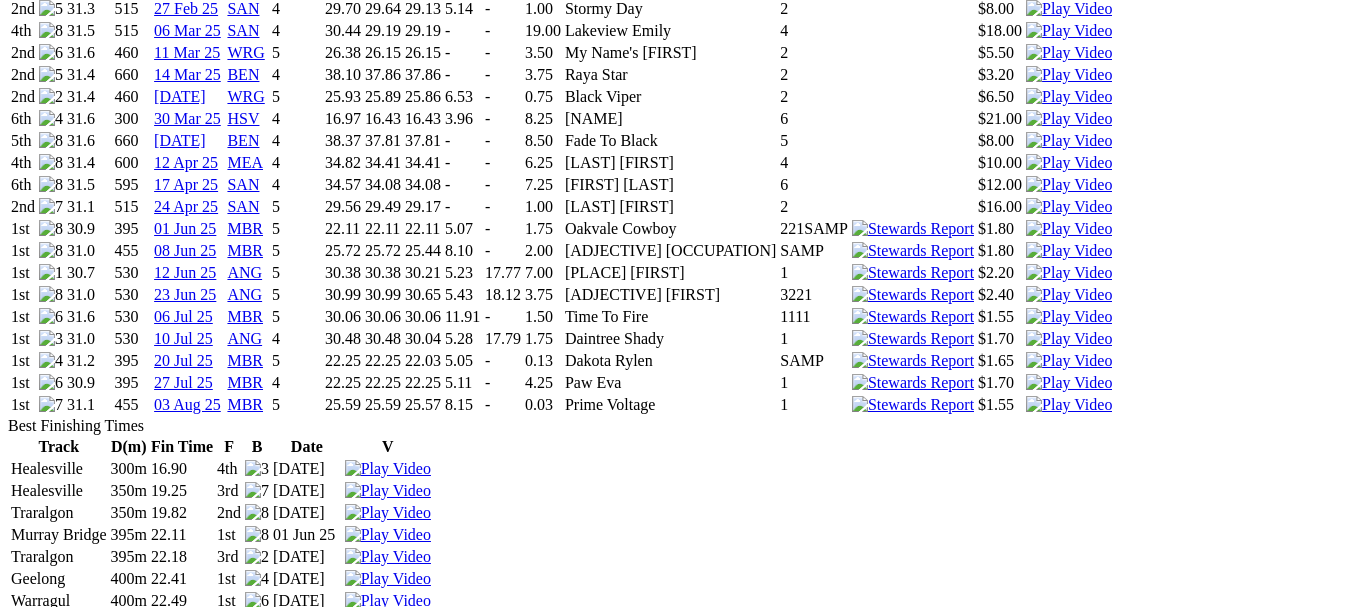 click at bounding box center (16, 4592) 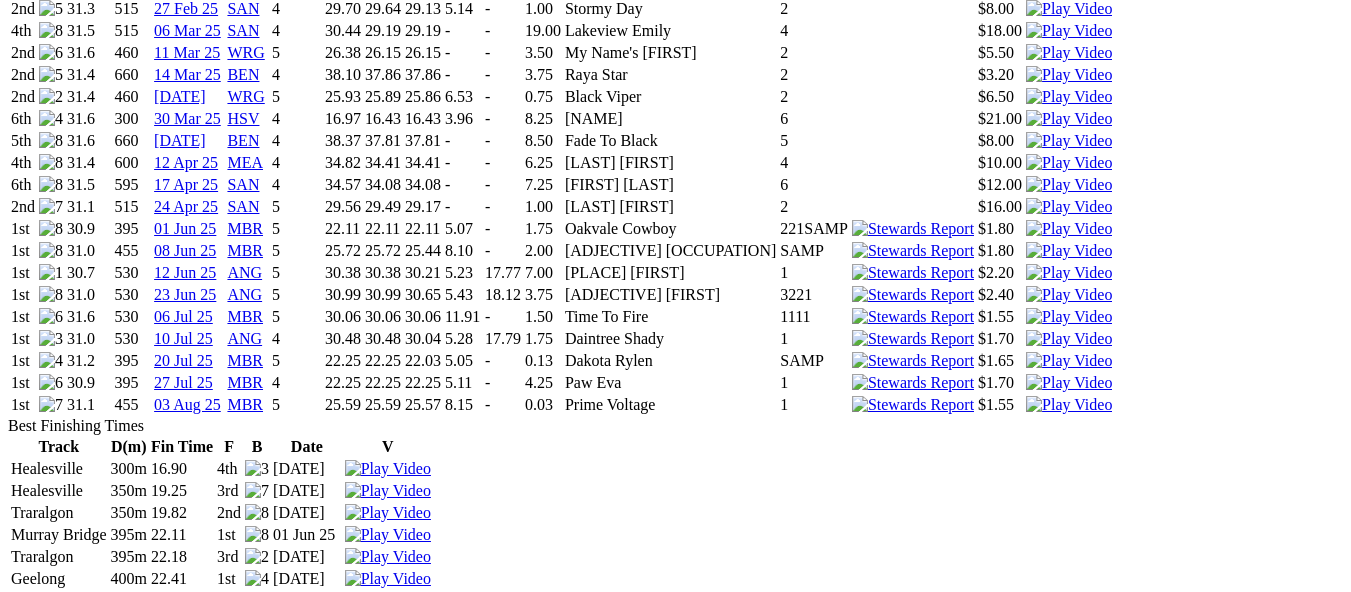 click at bounding box center [1069, 207] 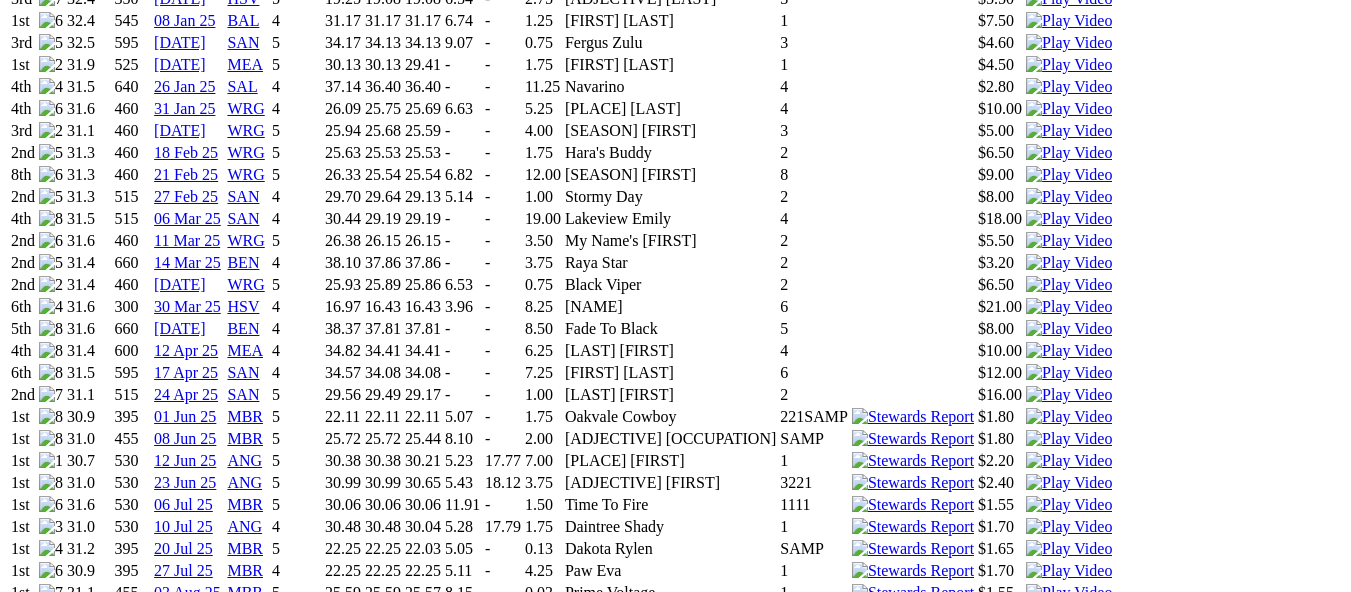 scroll, scrollTop: 3100, scrollLeft: 0, axis: vertical 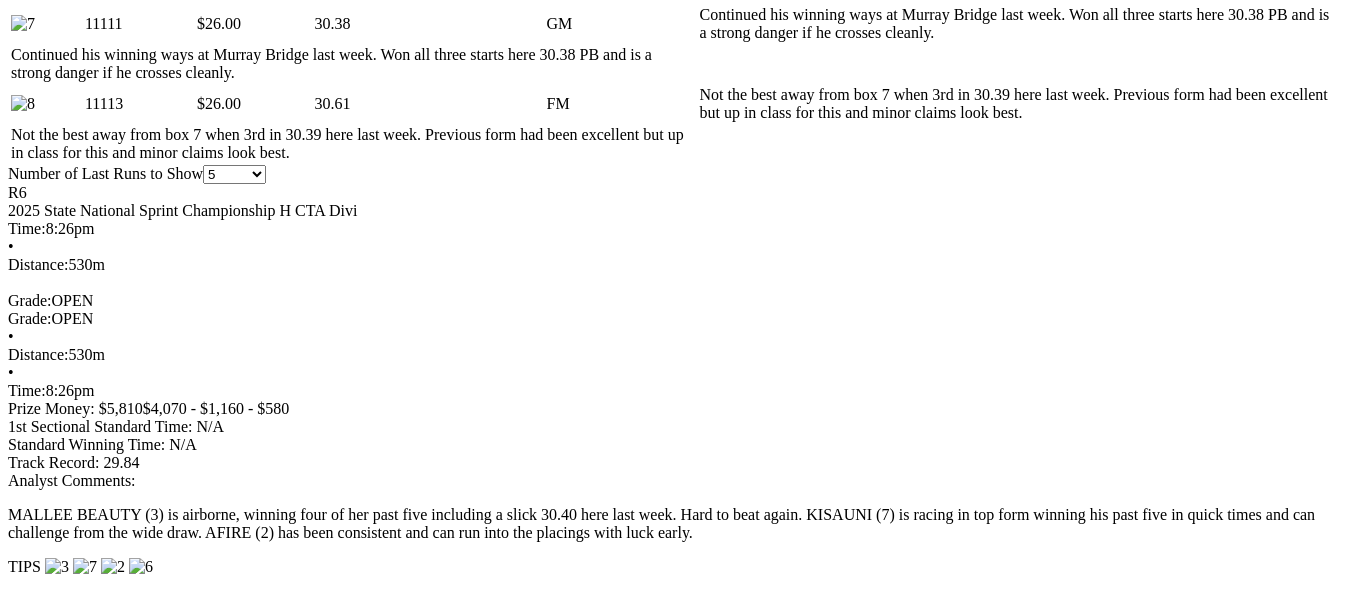 click on "Mallee Beauty (FFA)" at bounding box center (115, 2796) 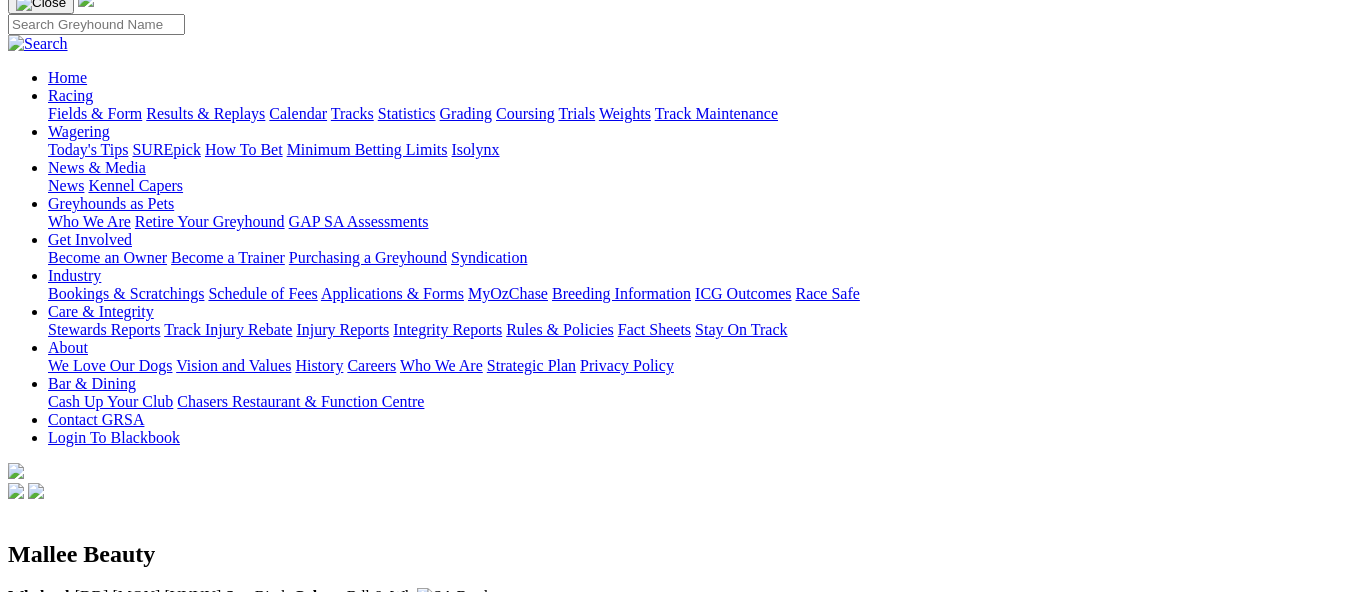 scroll, scrollTop: 100, scrollLeft: 0, axis: vertical 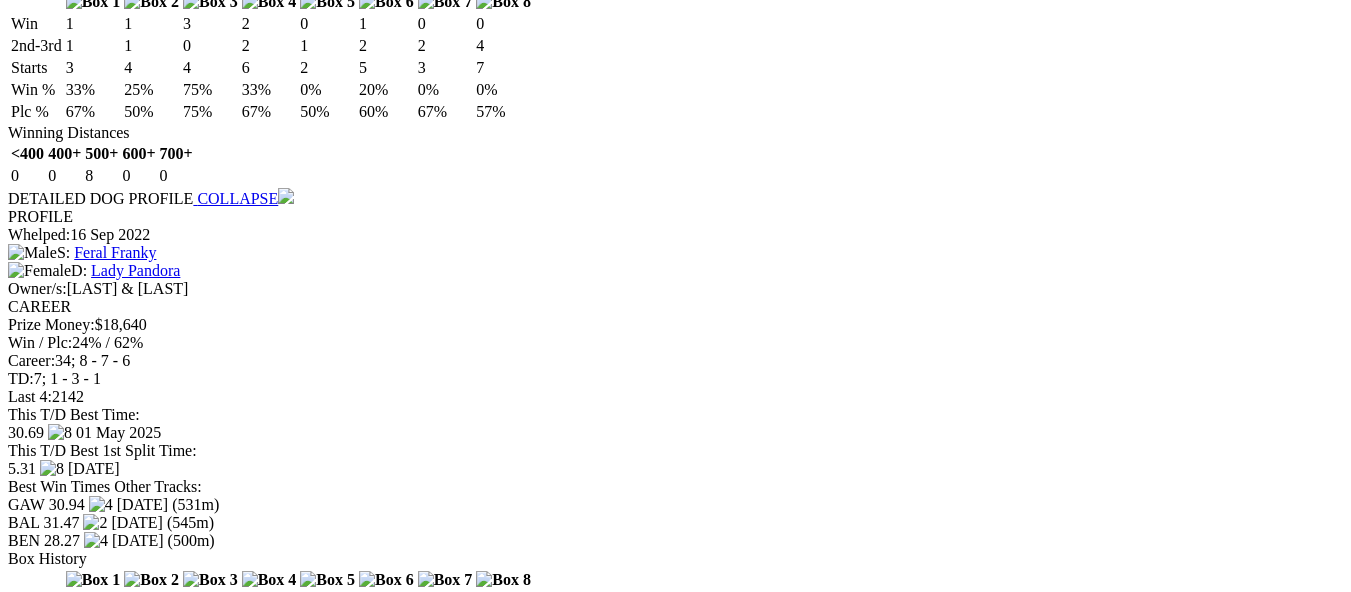 click on "04 Jul 25" at bounding box center [167, 6030] 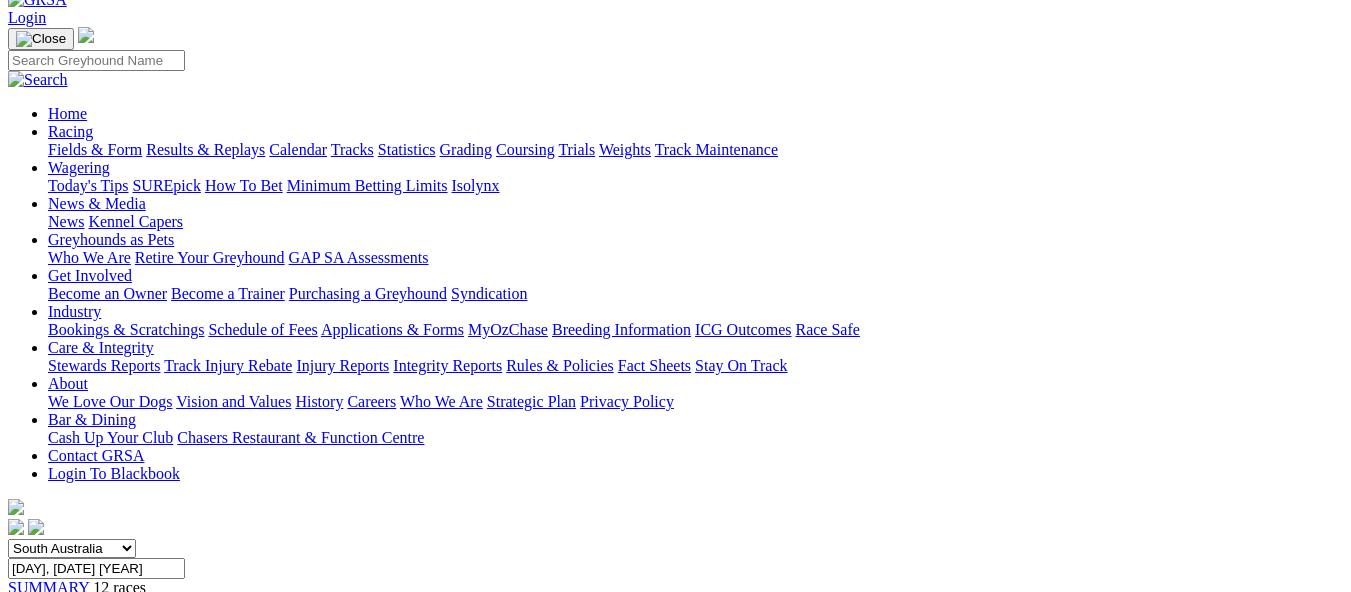 scroll, scrollTop: 500, scrollLeft: 0, axis: vertical 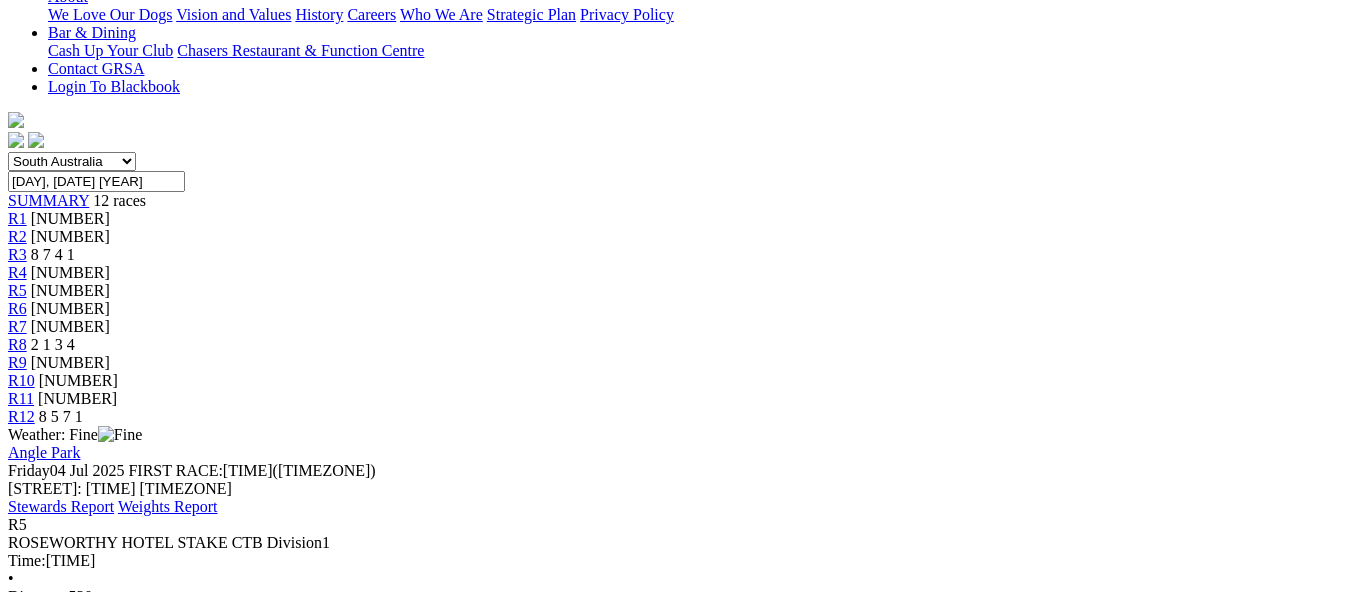 click on "[FIRST] [LAST]" at bounding box center (124, 1527) 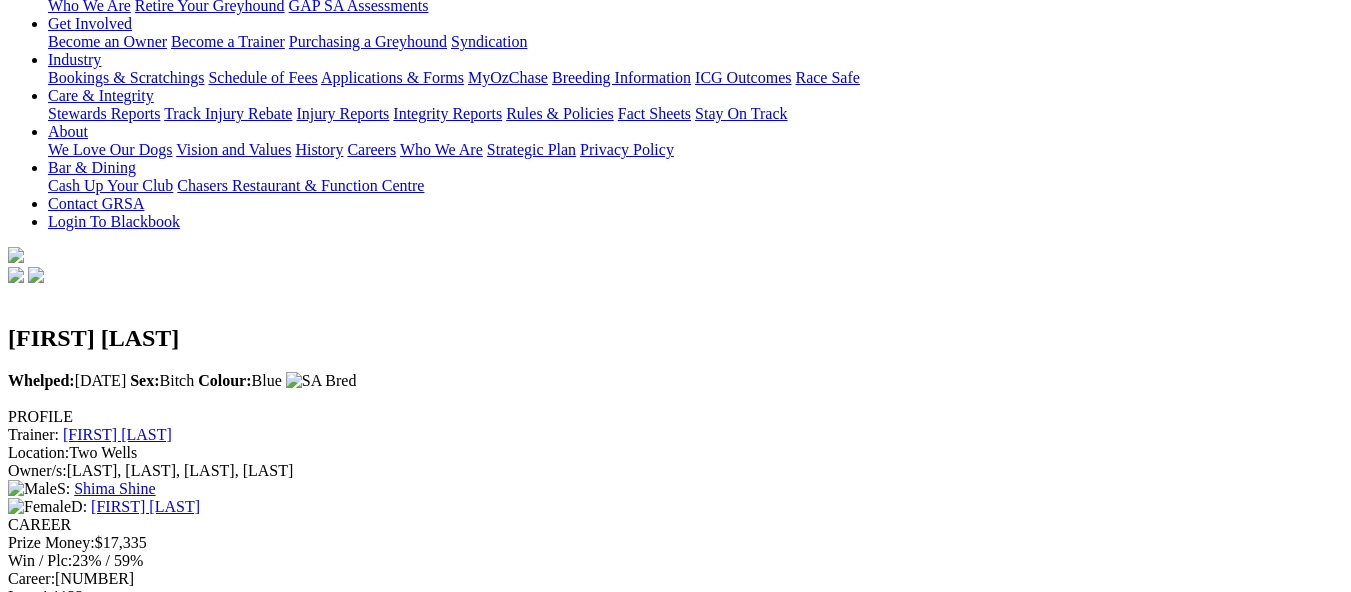 scroll, scrollTop: 100, scrollLeft: 0, axis: vertical 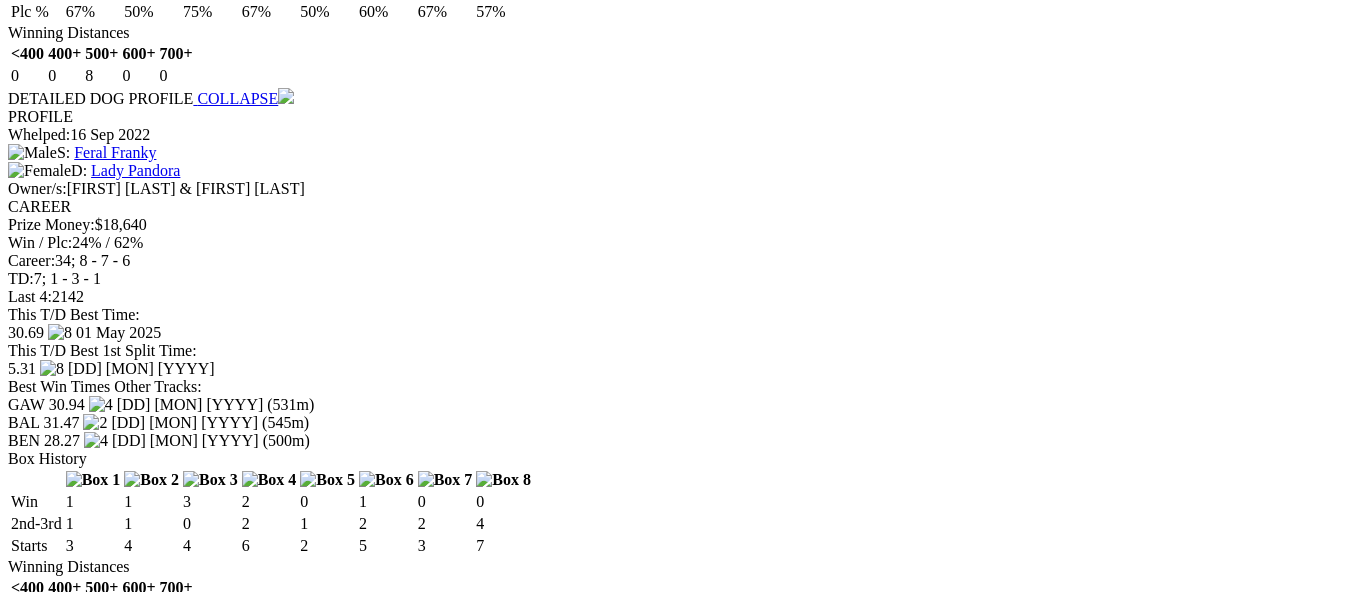 click on "REIKO TERROR (5)" at bounding box center (119, 5787) 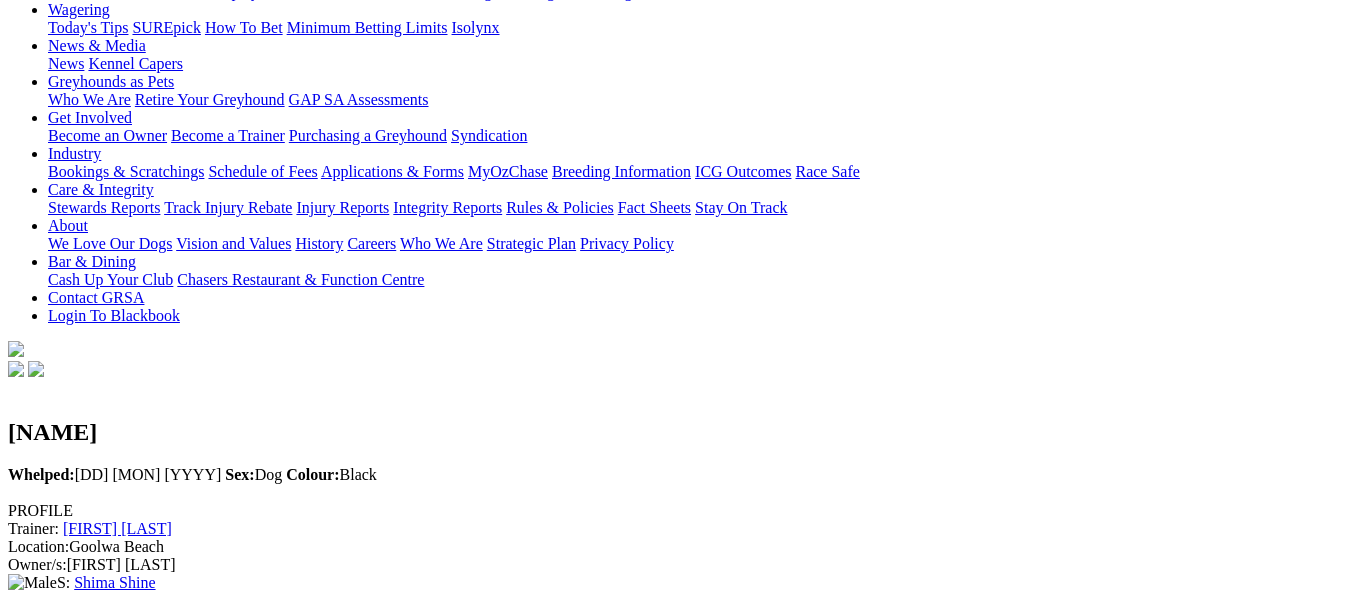 scroll, scrollTop: 248, scrollLeft: 0, axis: vertical 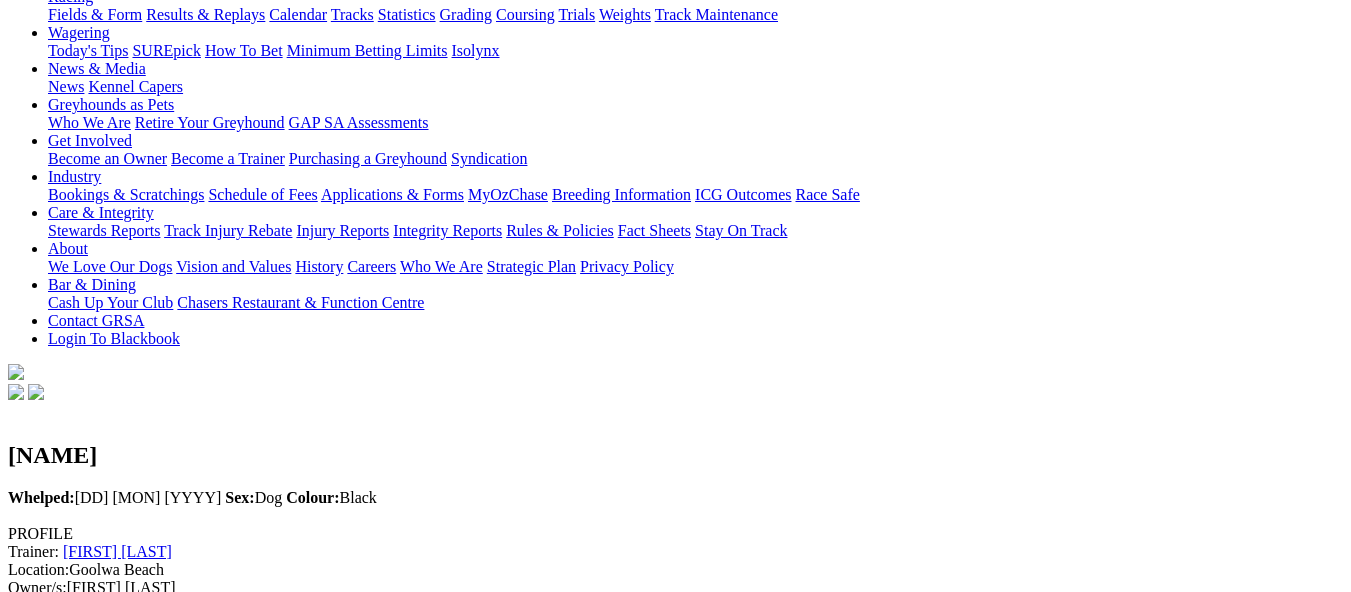 click on "[FIRST] [LAST]" at bounding box center [117, 551] 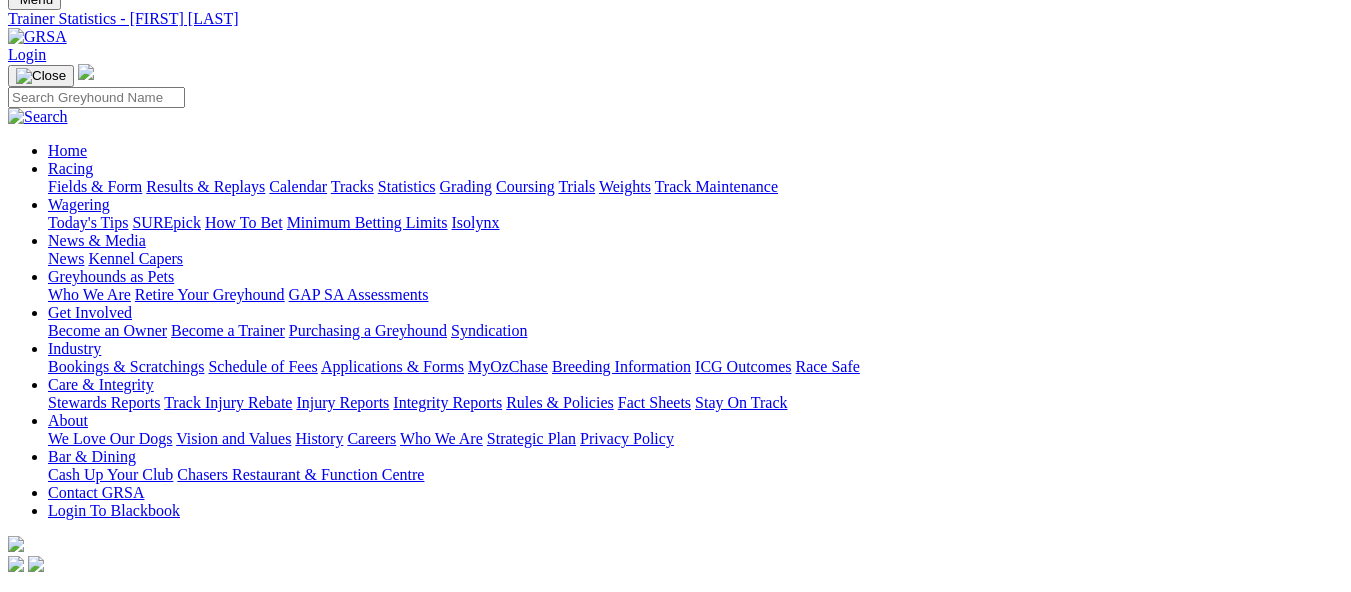 scroll, scrollTop: 0, scrollLeft: 0, axis: both 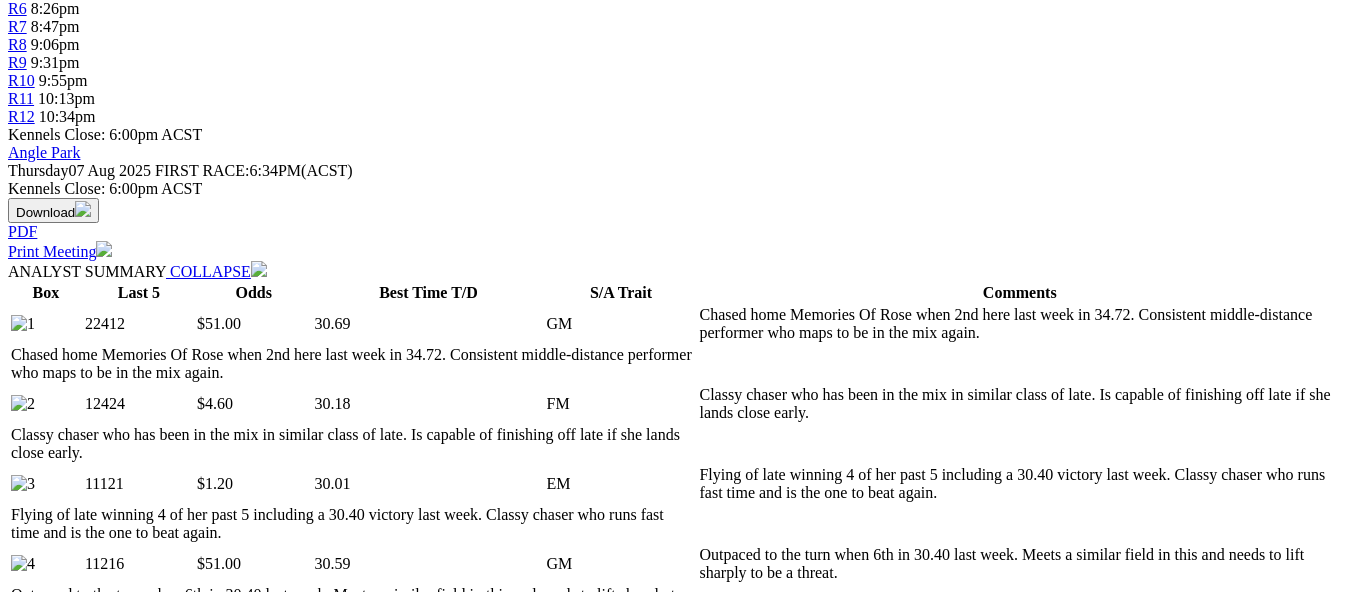 click on "JALAPENO GEM (4)" at bounding box center [121, 1450] 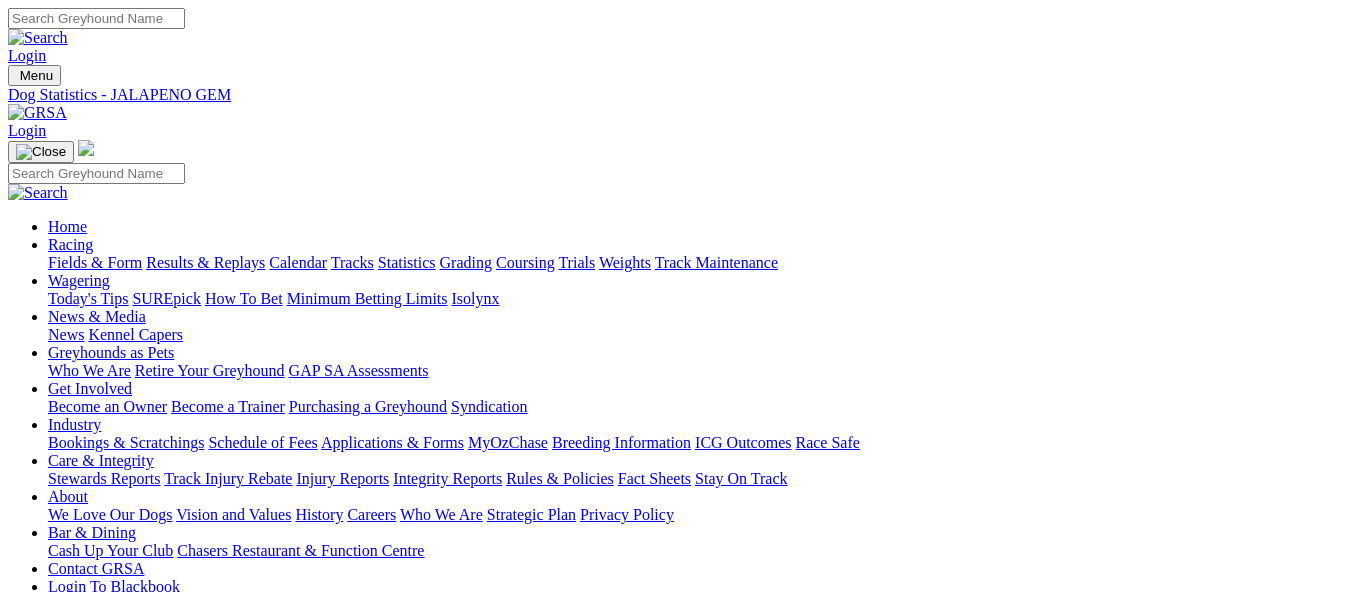 scroll, scrollTop: 0, scrollLeft: 0, axis: both 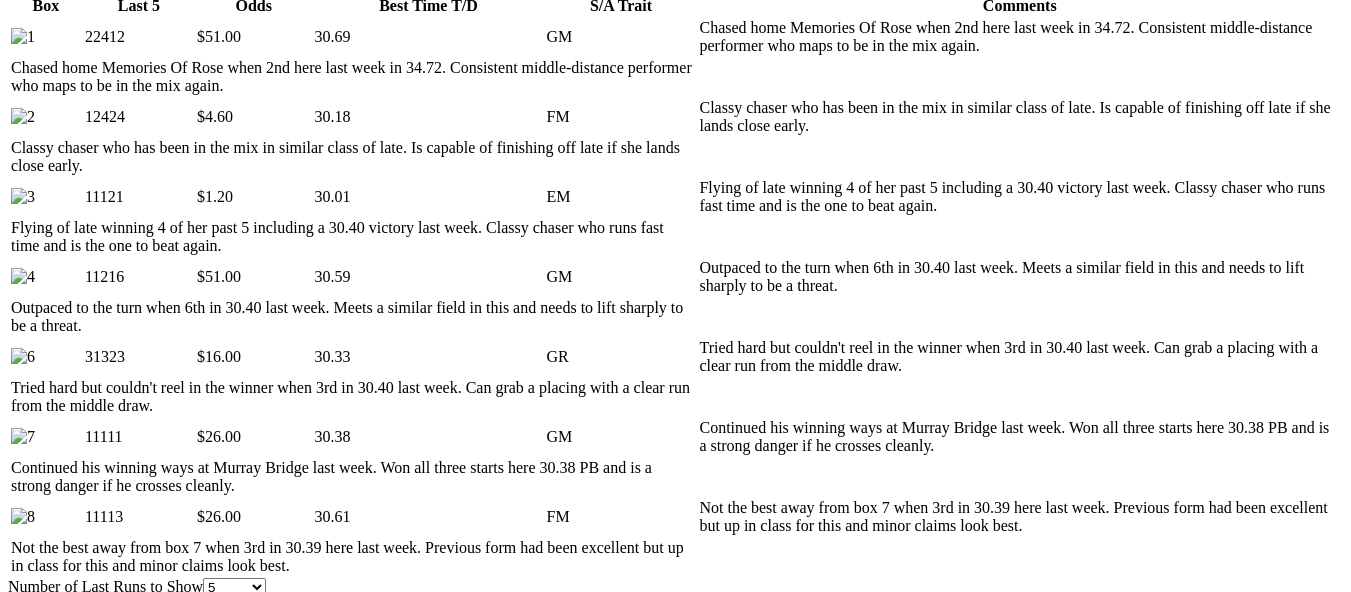 click on "Afire (3)" at bounding box center (51, 2186) 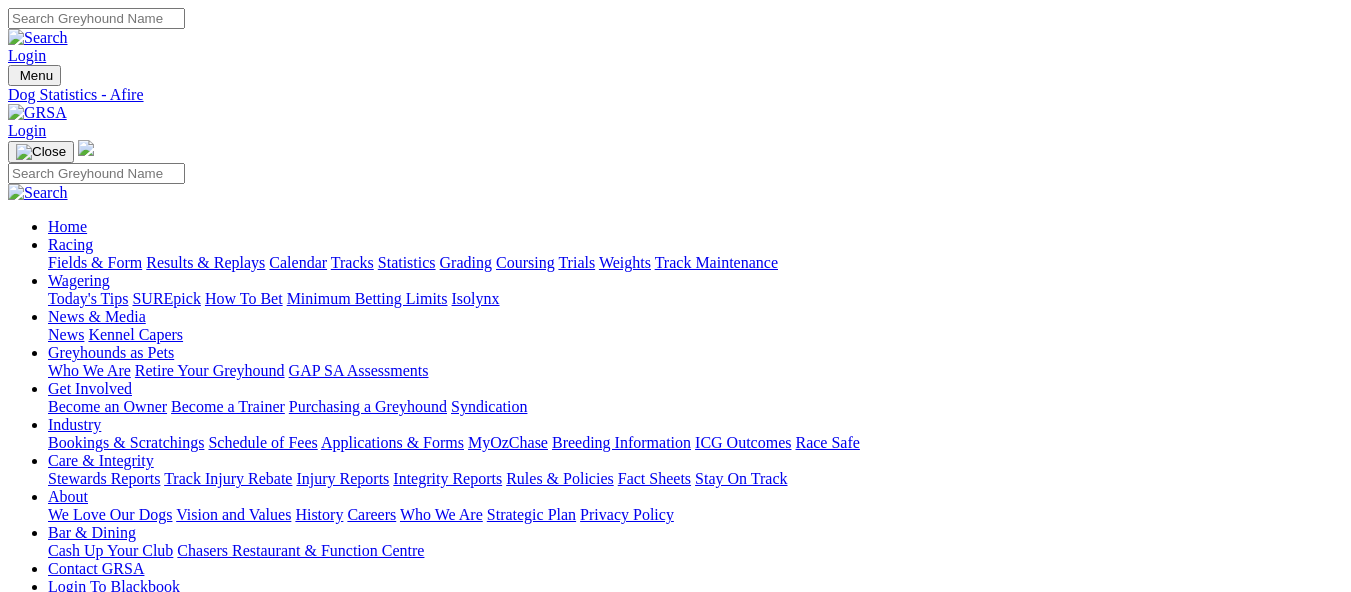 scroll, scrollTop: 0, scrollLeft: 0, axis: both 